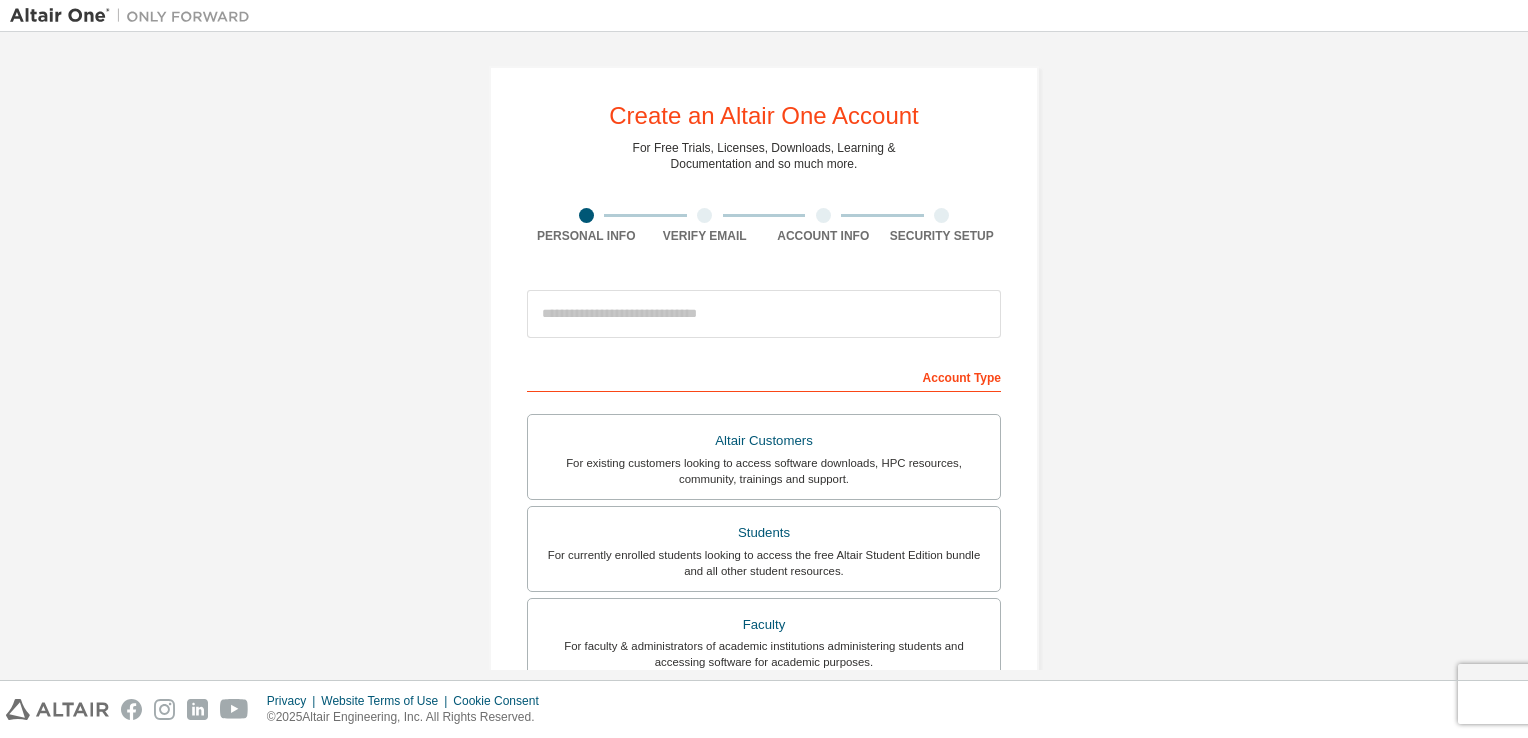scroll, scrollTop: 0, scrollLeft: 0, axis: both 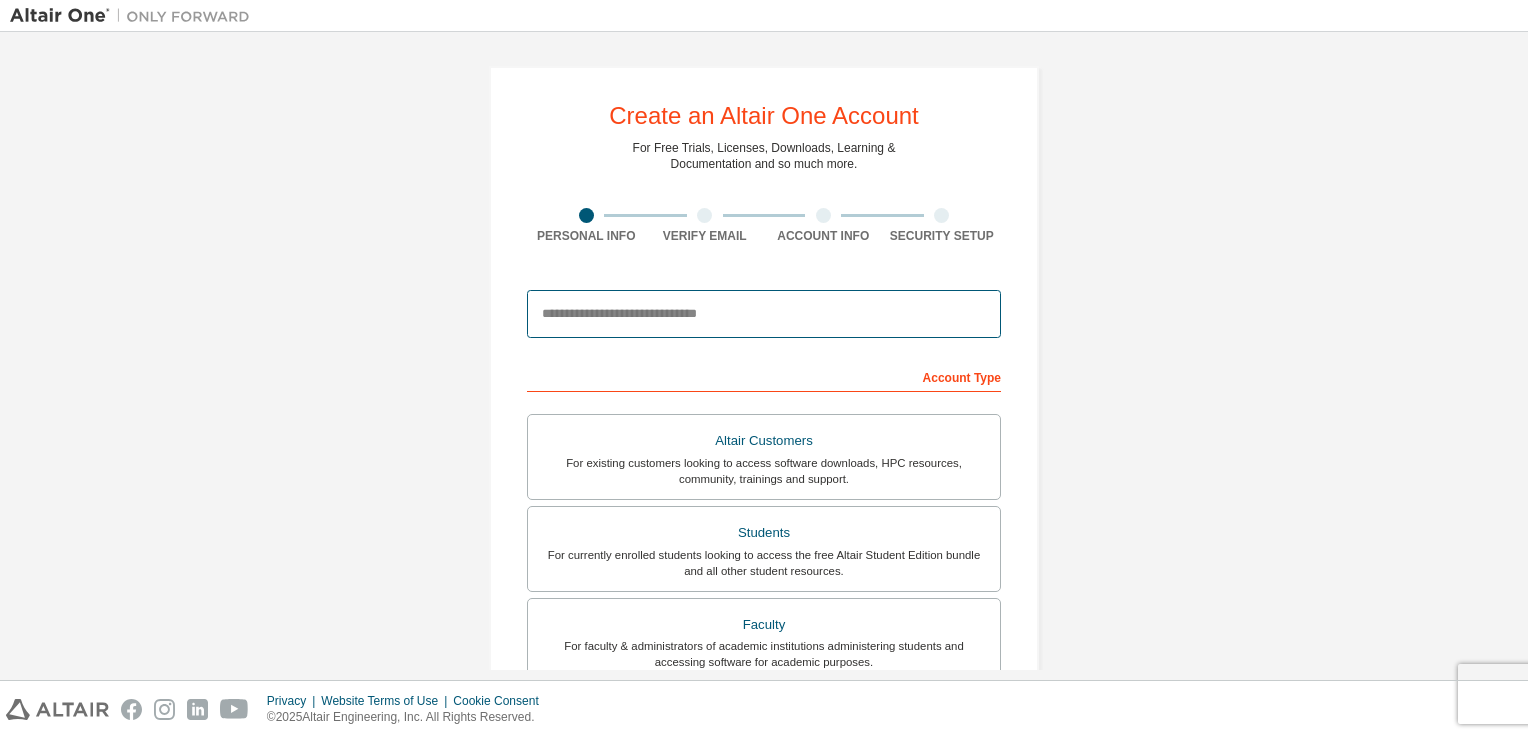 click at bounding box center (764, 314) 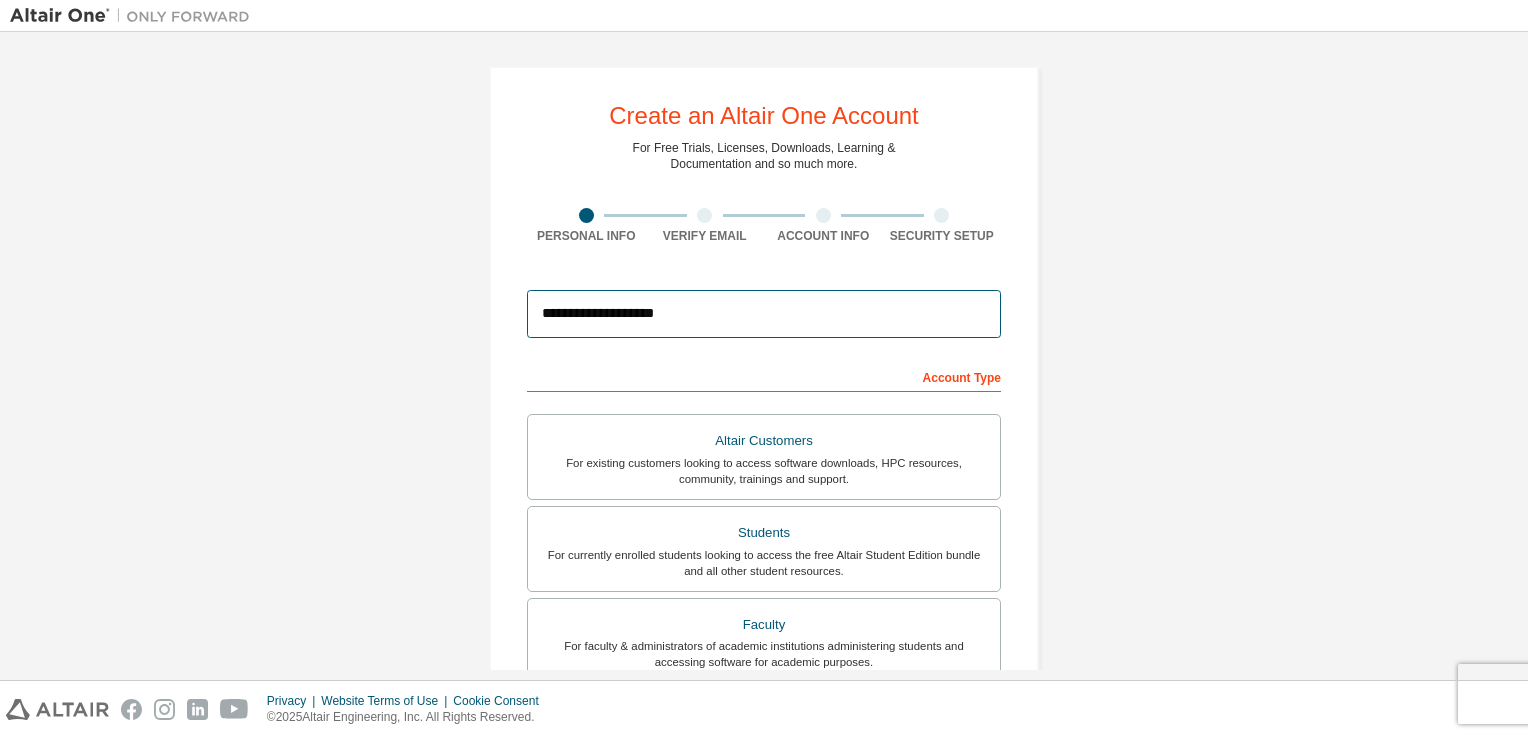 type on "********" 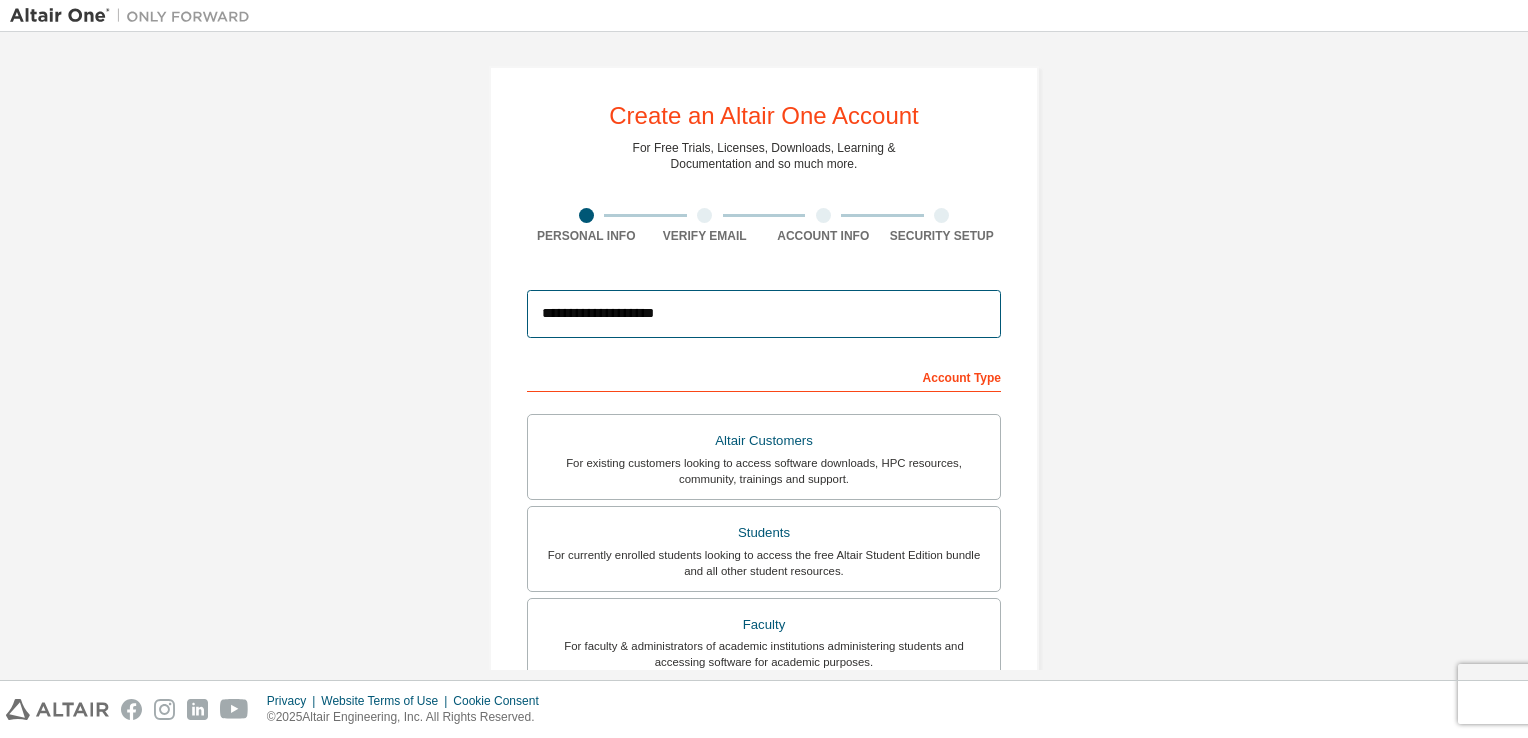 type on "***" 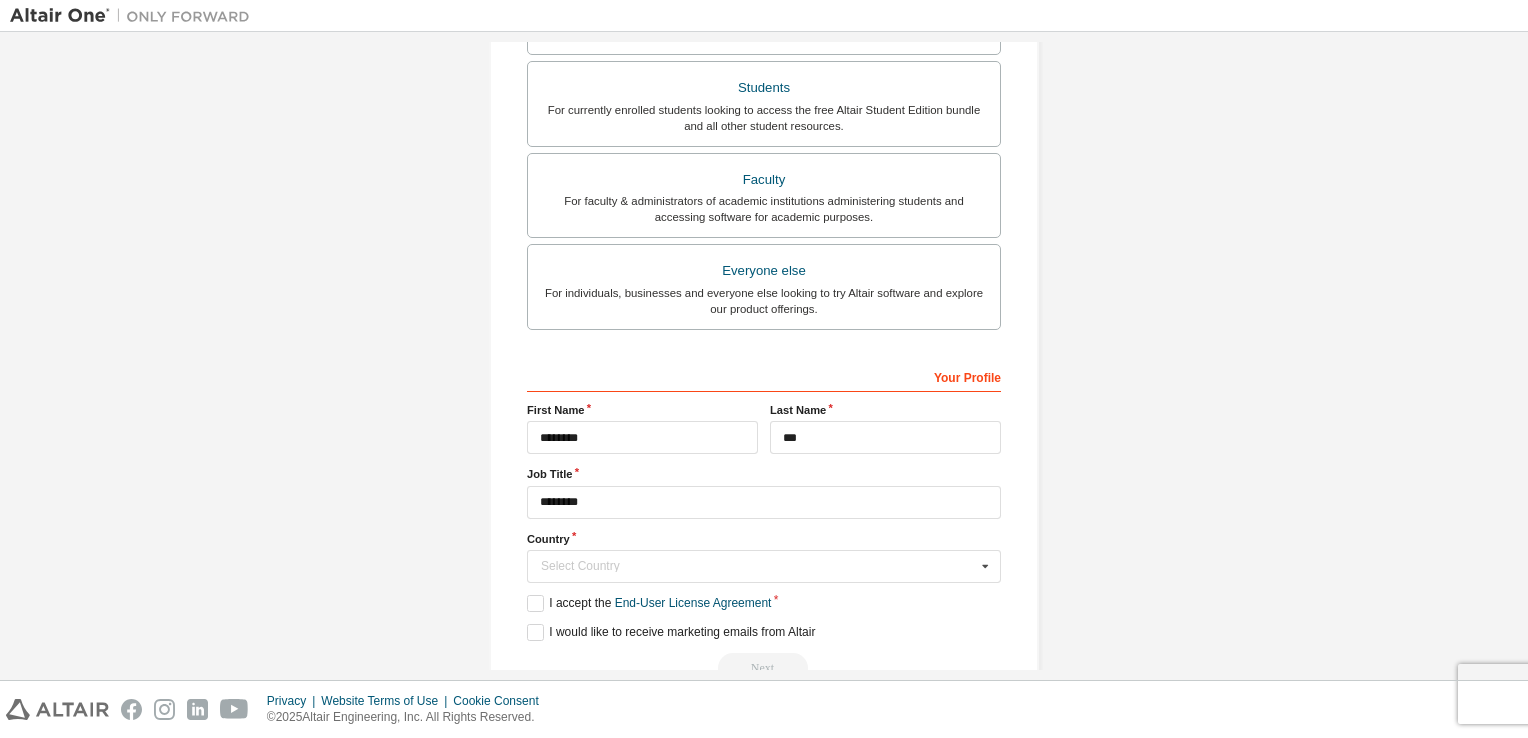 scroll, scrollTop: 553, scrollLeft: 0, axis: vertical 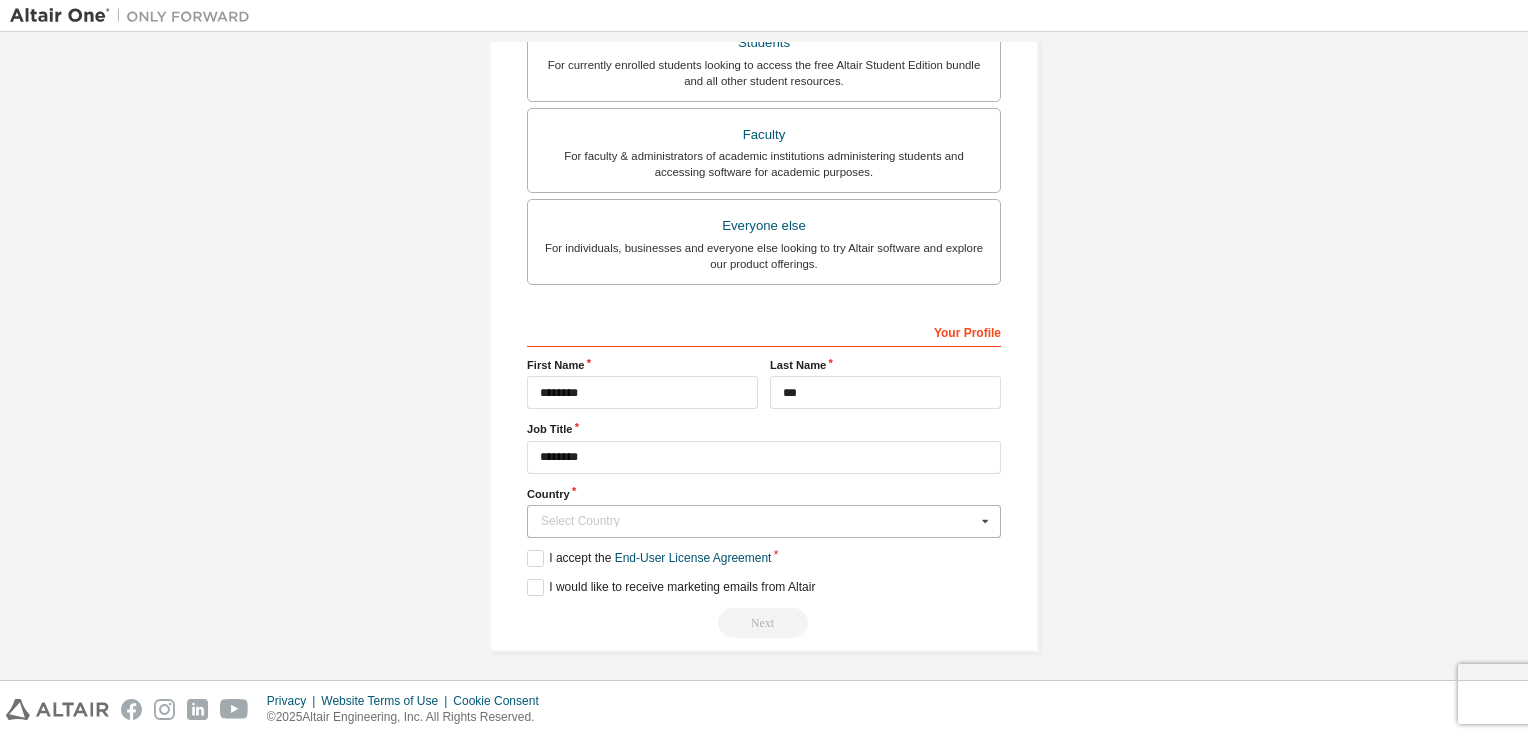 click on "Select Country" at bounding box center (758, 521) 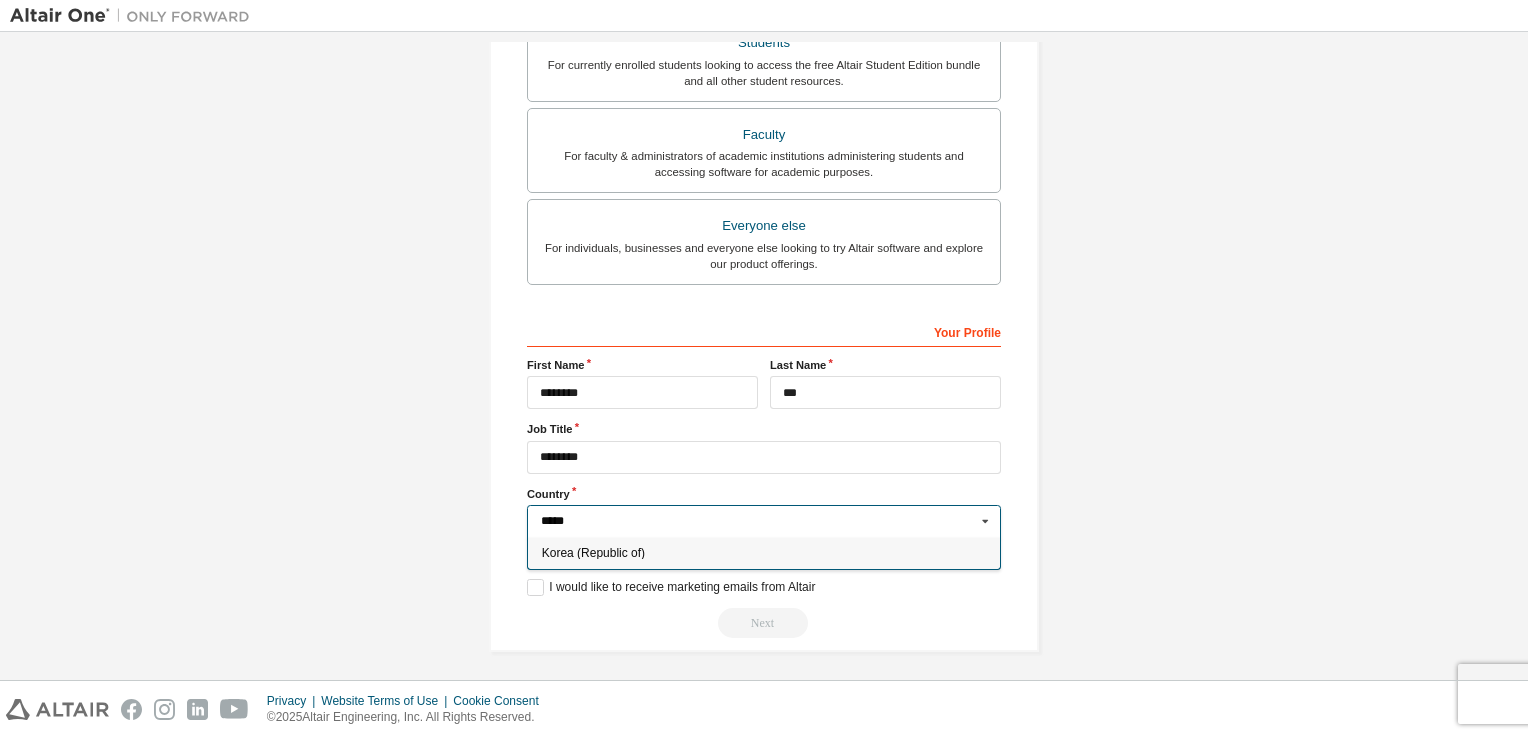 type on "*****" 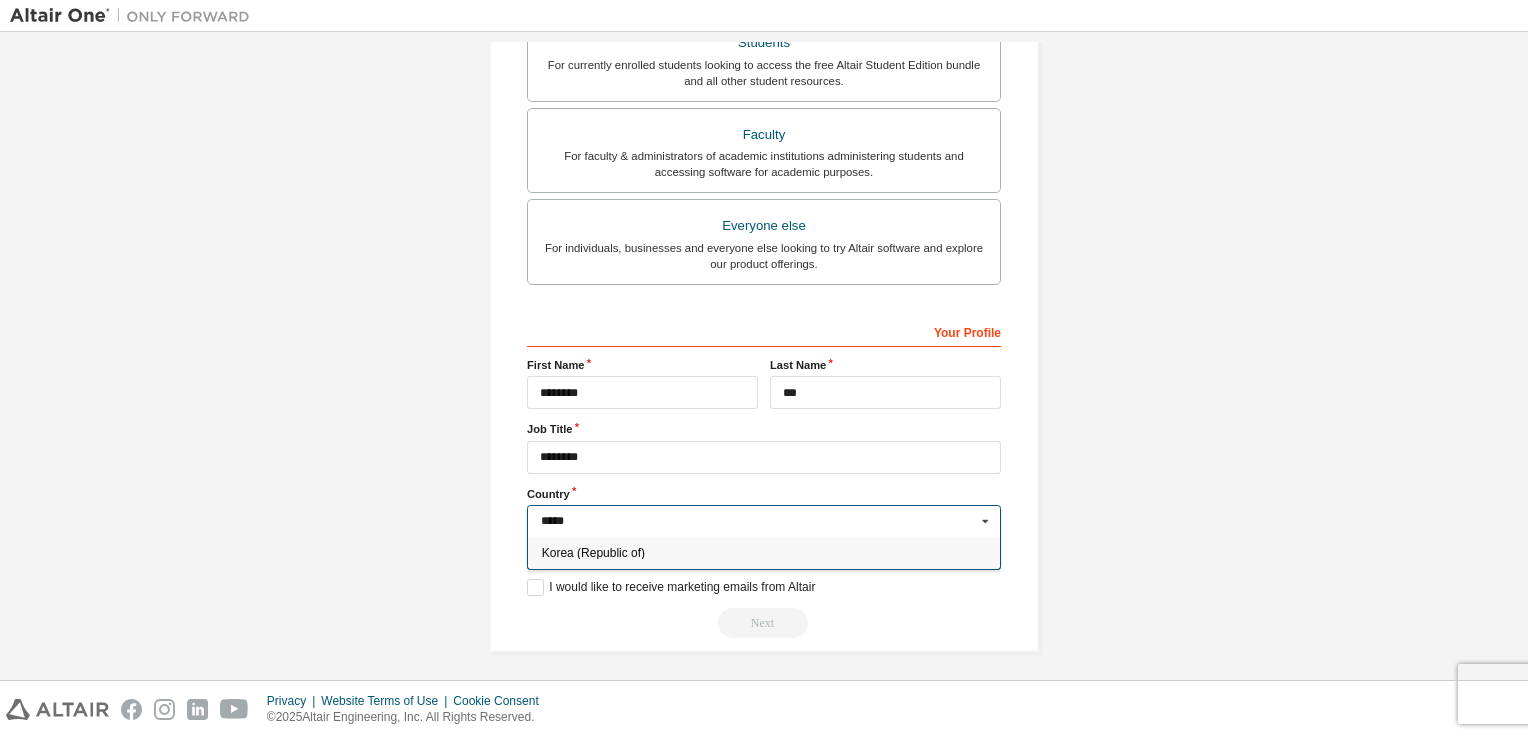 click on "Korea (Republic of)" at bounding box center [764, 553] 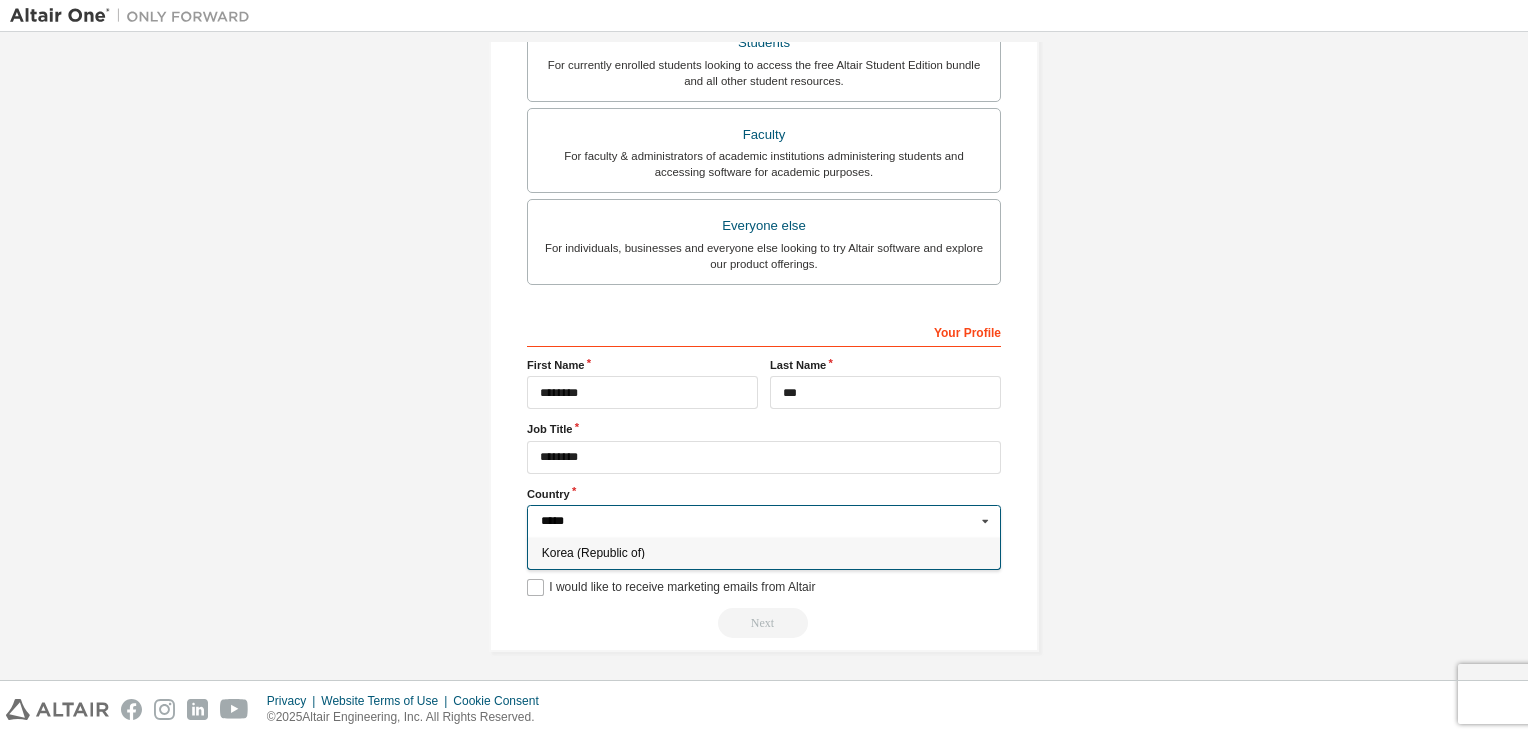type on "***" 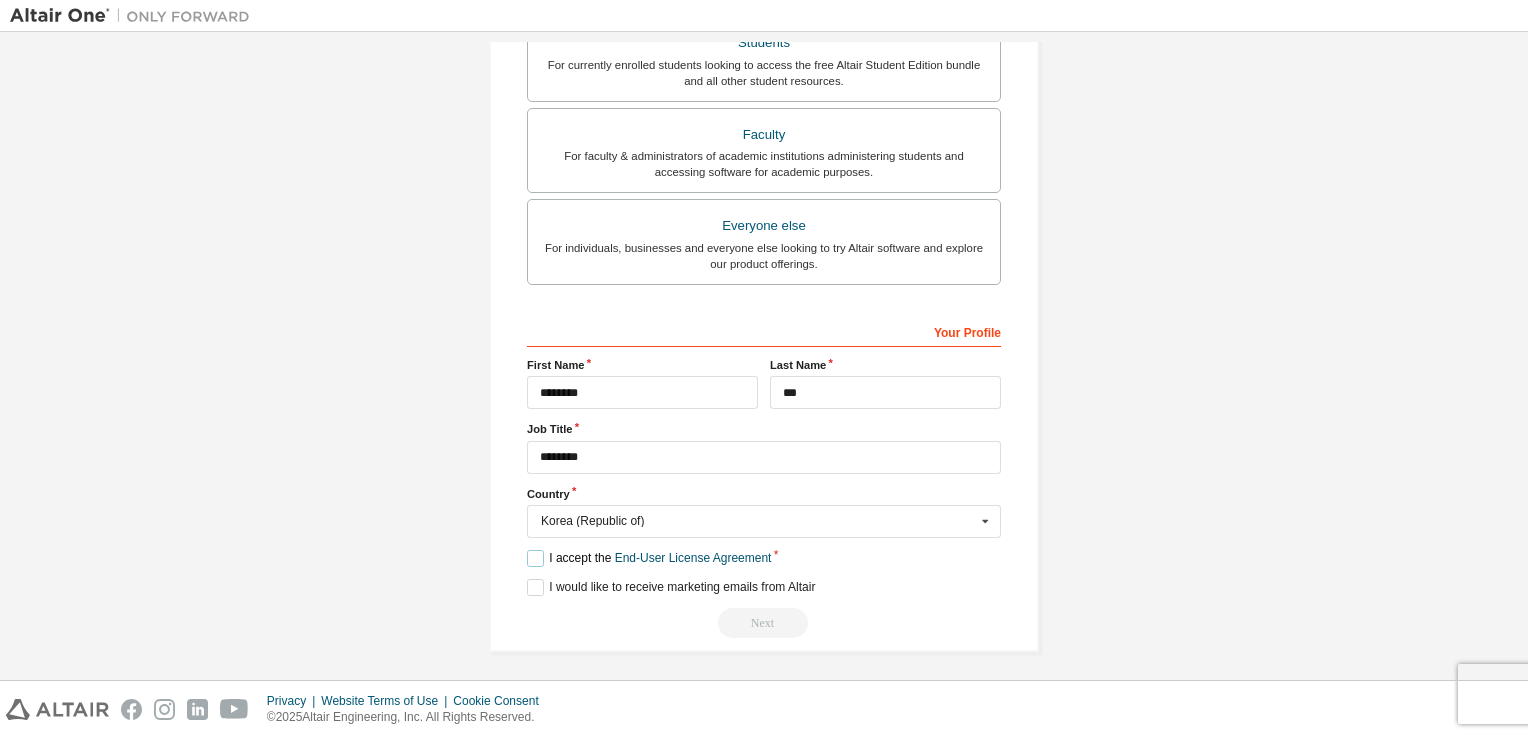 click on "I accept the    End-User License Agreement" at bounding box center [649, 558] 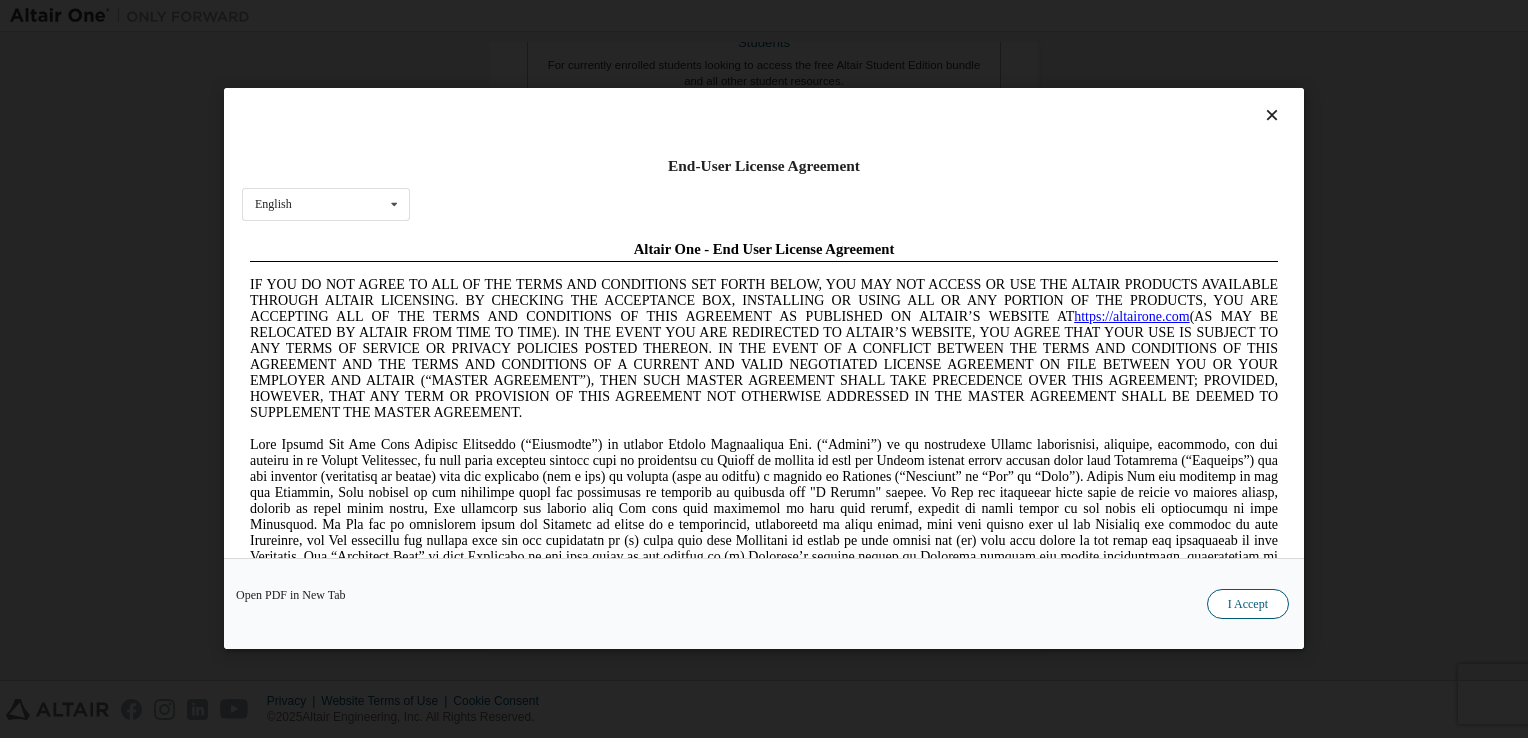 scroll, scrollTop: 0, scrollLeft: 0, axis: both 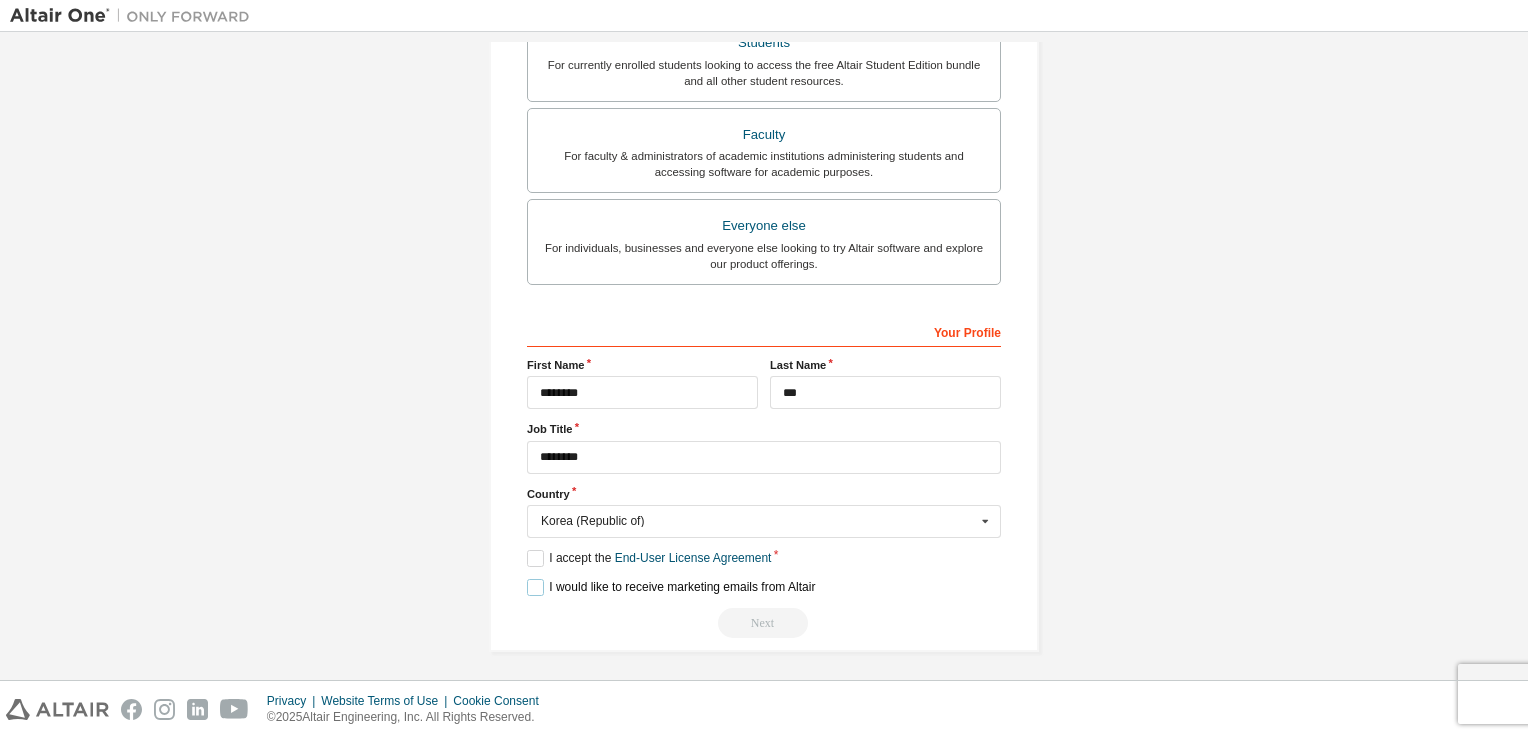 click on "I would like to receive marketing emails from Altair" at bounding box center [671, 587] 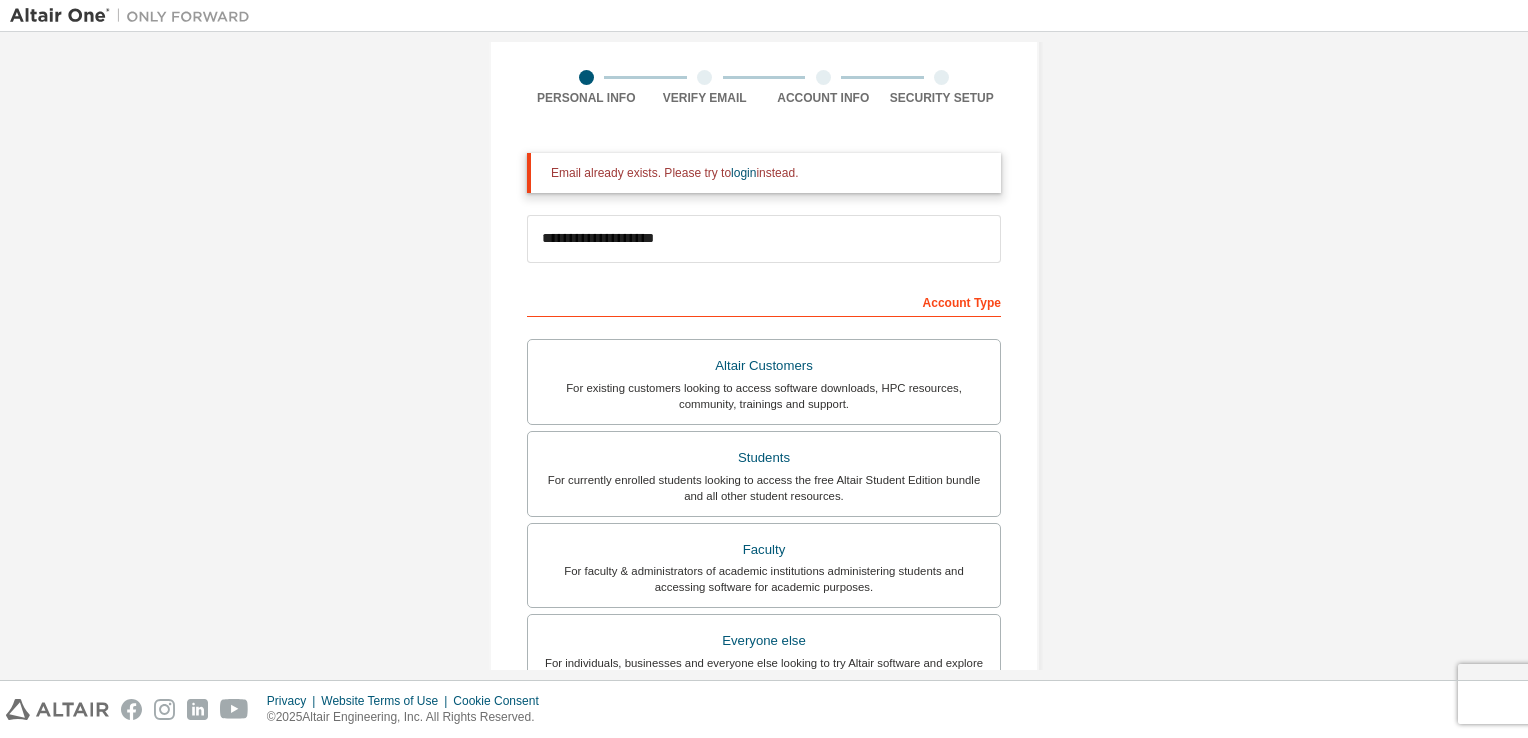scroll, scrollTop: 20, scrollLeft: 0, axis: vertical 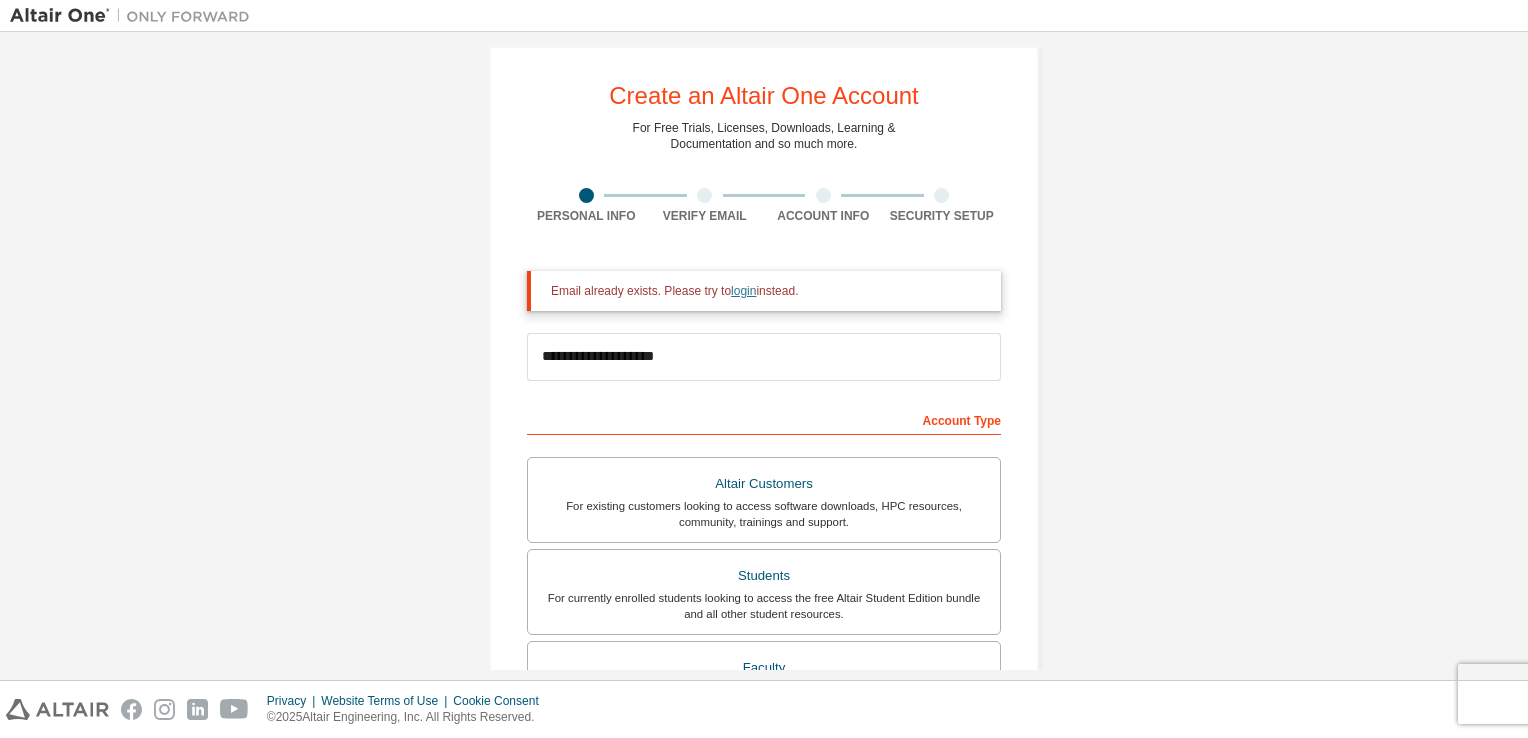 click on "login" at bounding box center [743, 291] 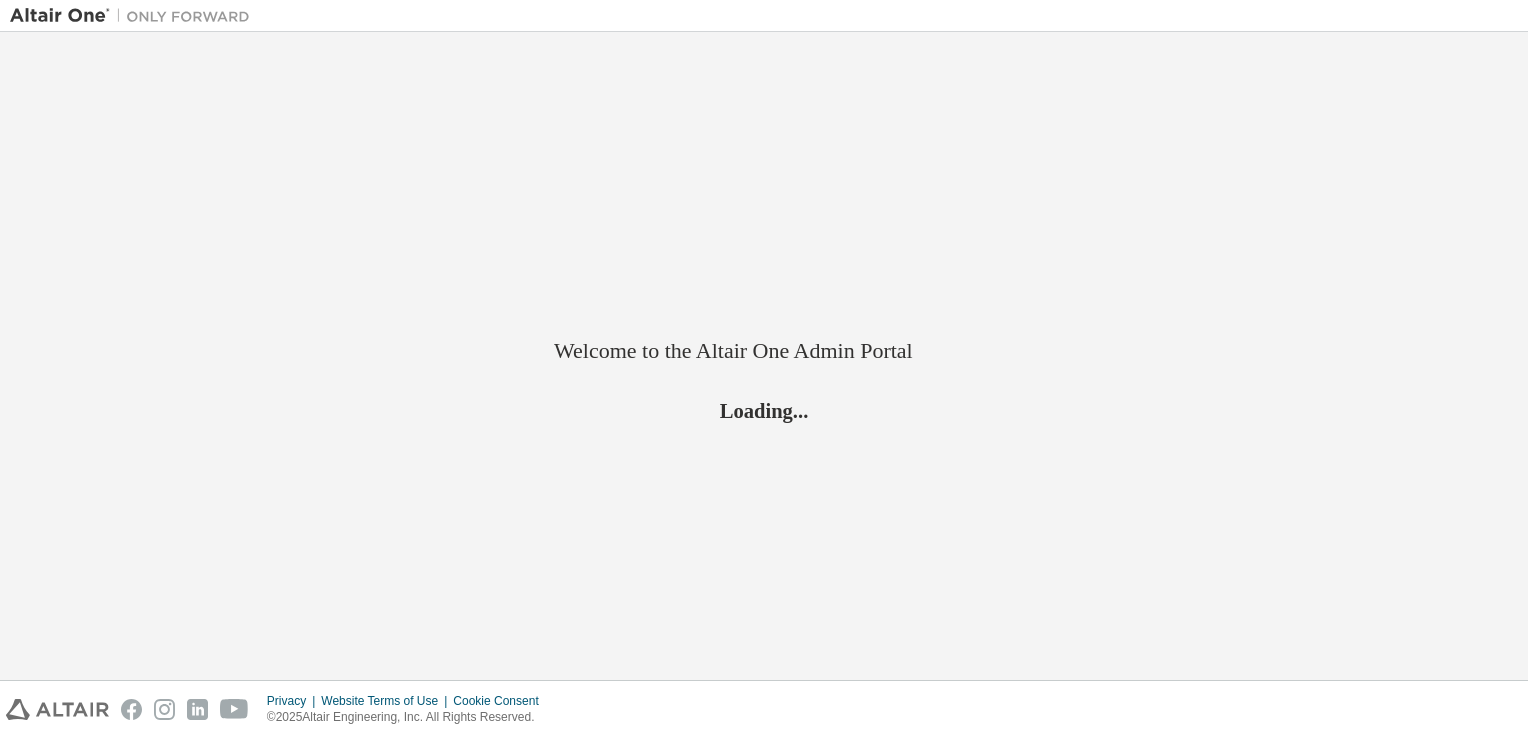 scroll, scrollTop: 0, scrollLeft: 0, axis: both 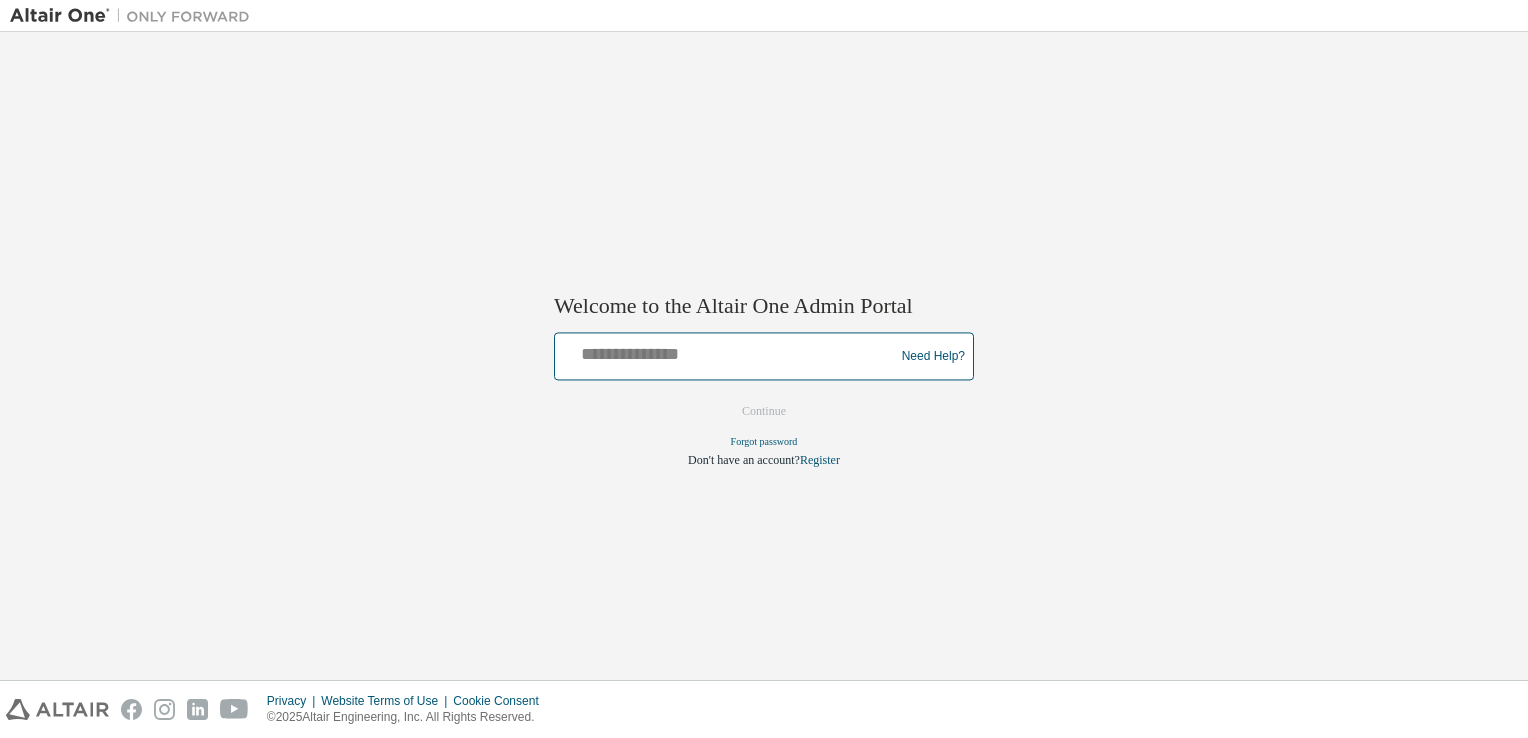 click at bounding box center [727, 352] 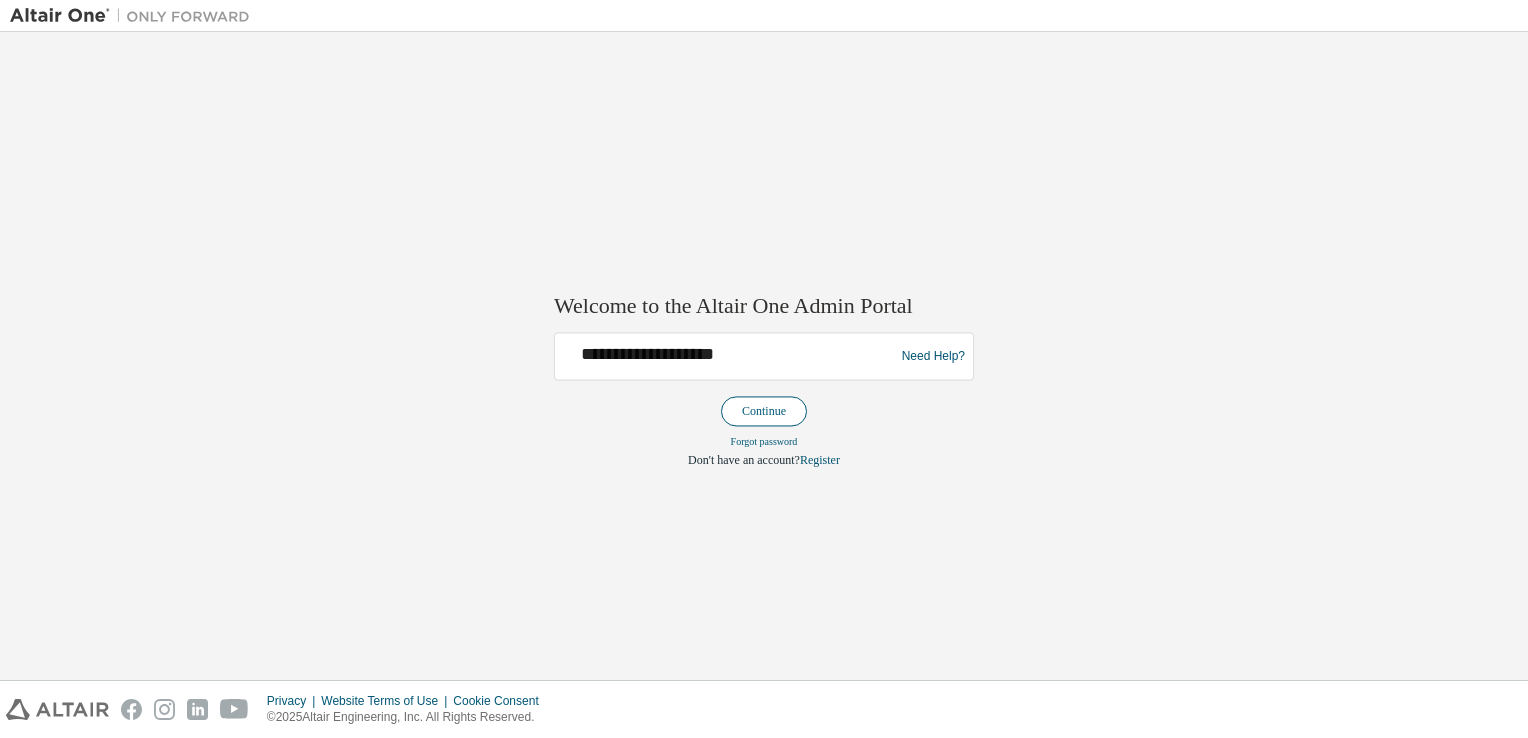 click on "Continue" at bounding box center [764, 412] 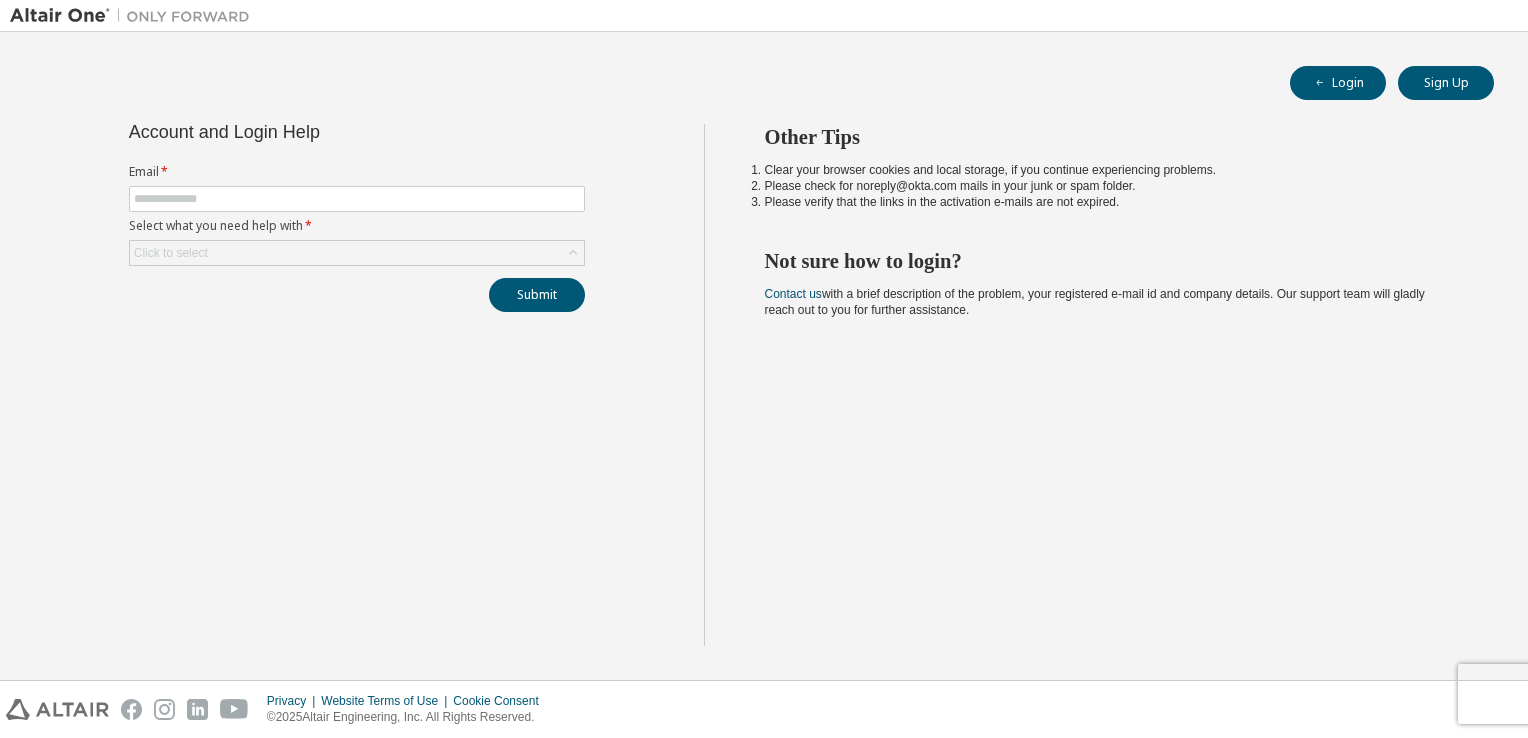 scroll, scrollTop: 0, scrollLeft: 0, axis: both 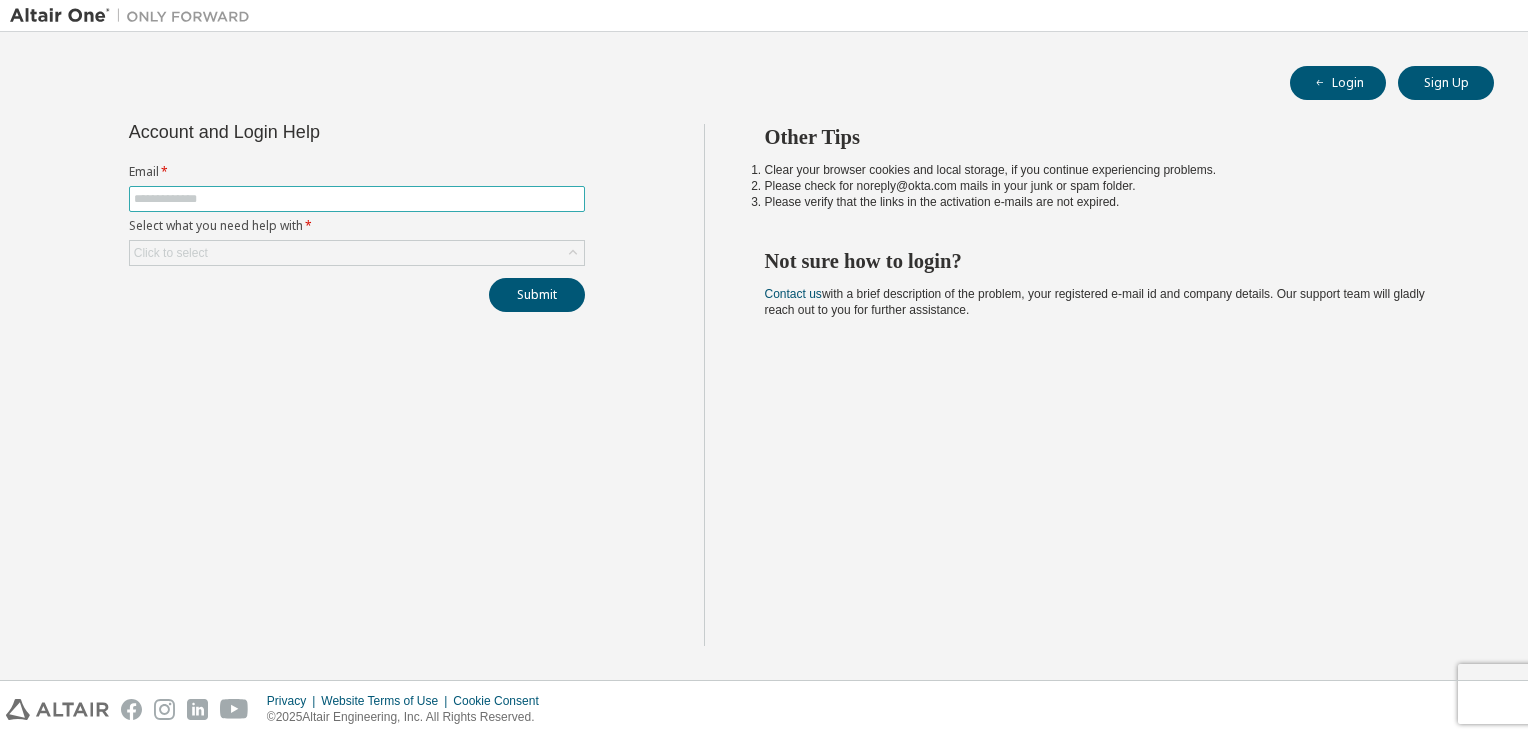 click at bounding box center [357, 199] 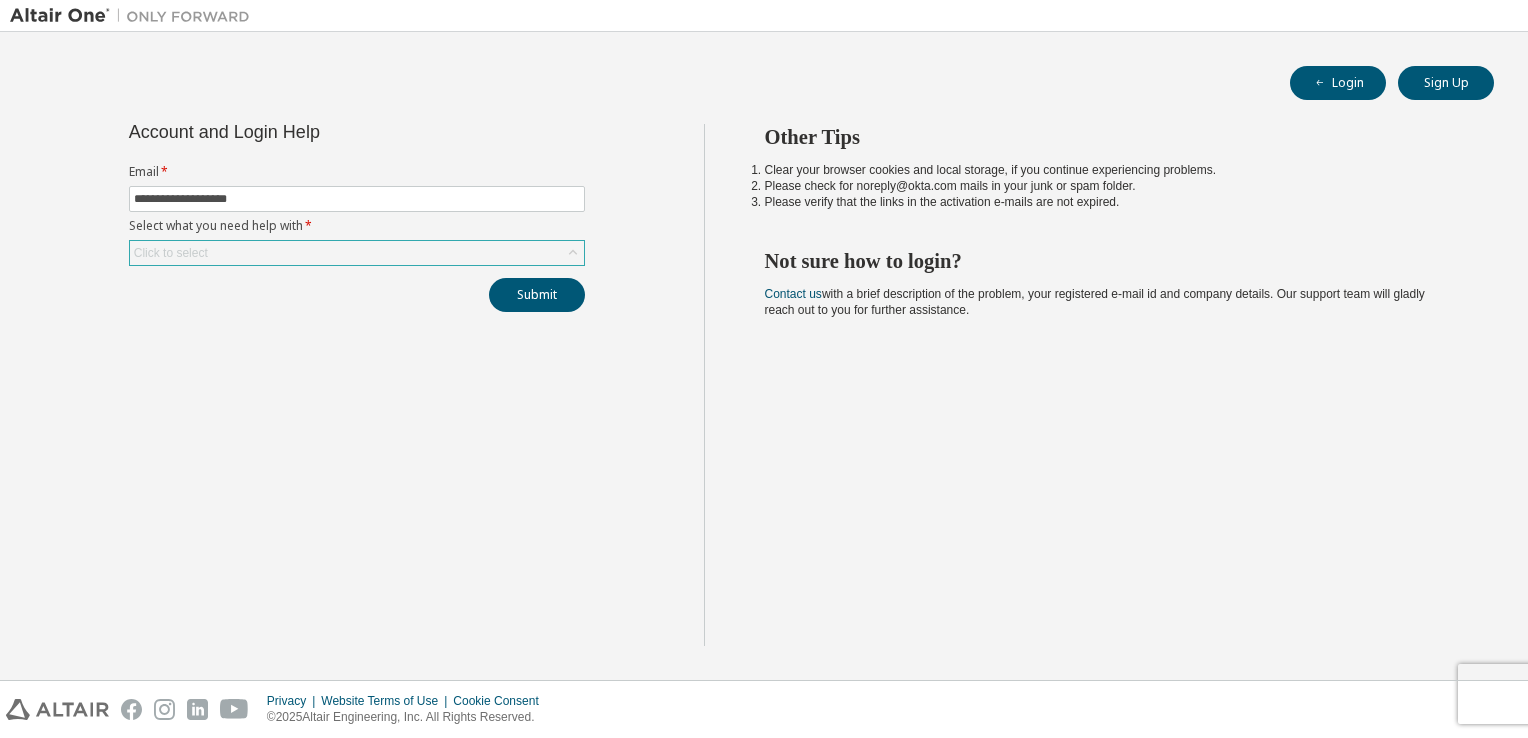 click on "Click to select" at bounding box center [357, 253] 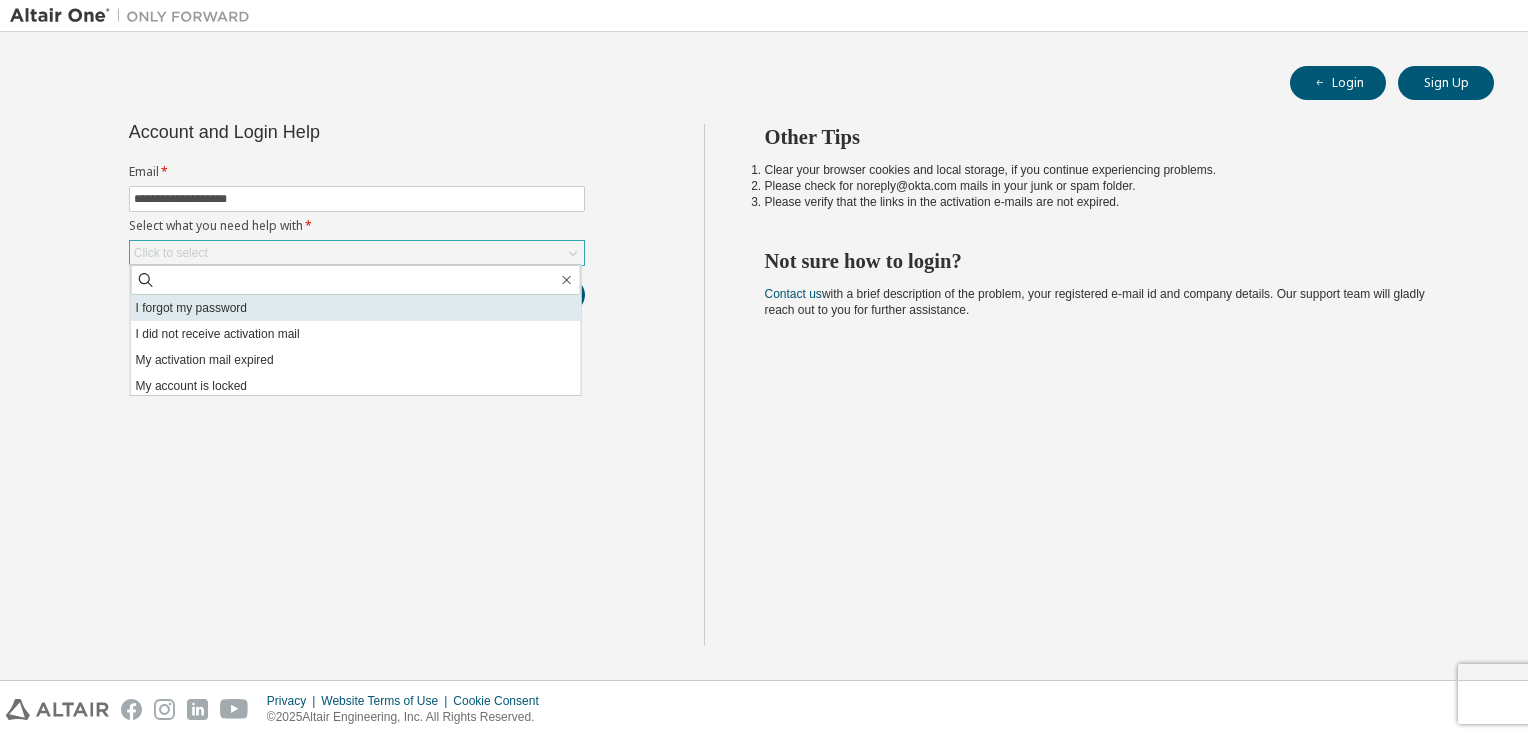 click on "I forgot my password" at bounding box center [356, 308] 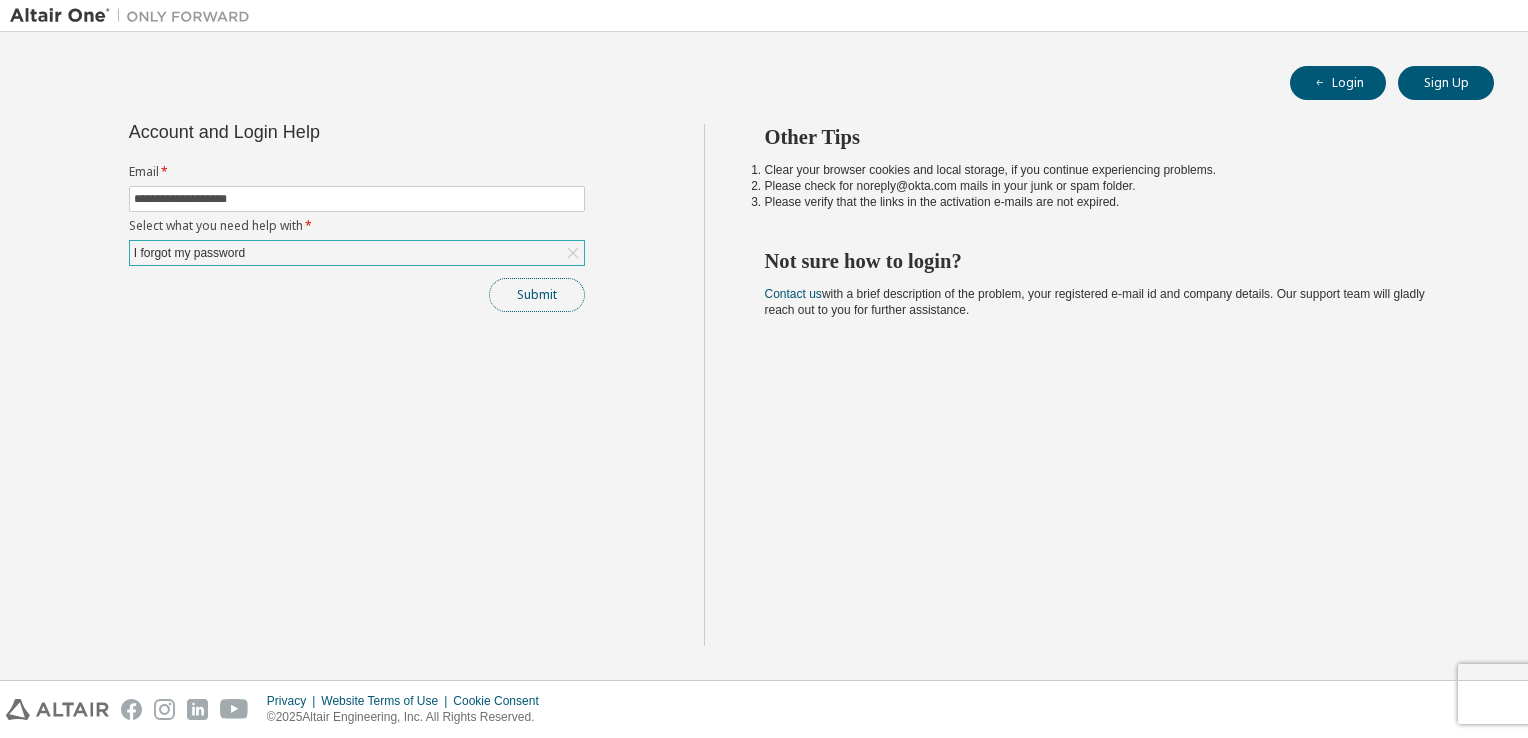 click on "Submit" at bounding box center [537, 295] 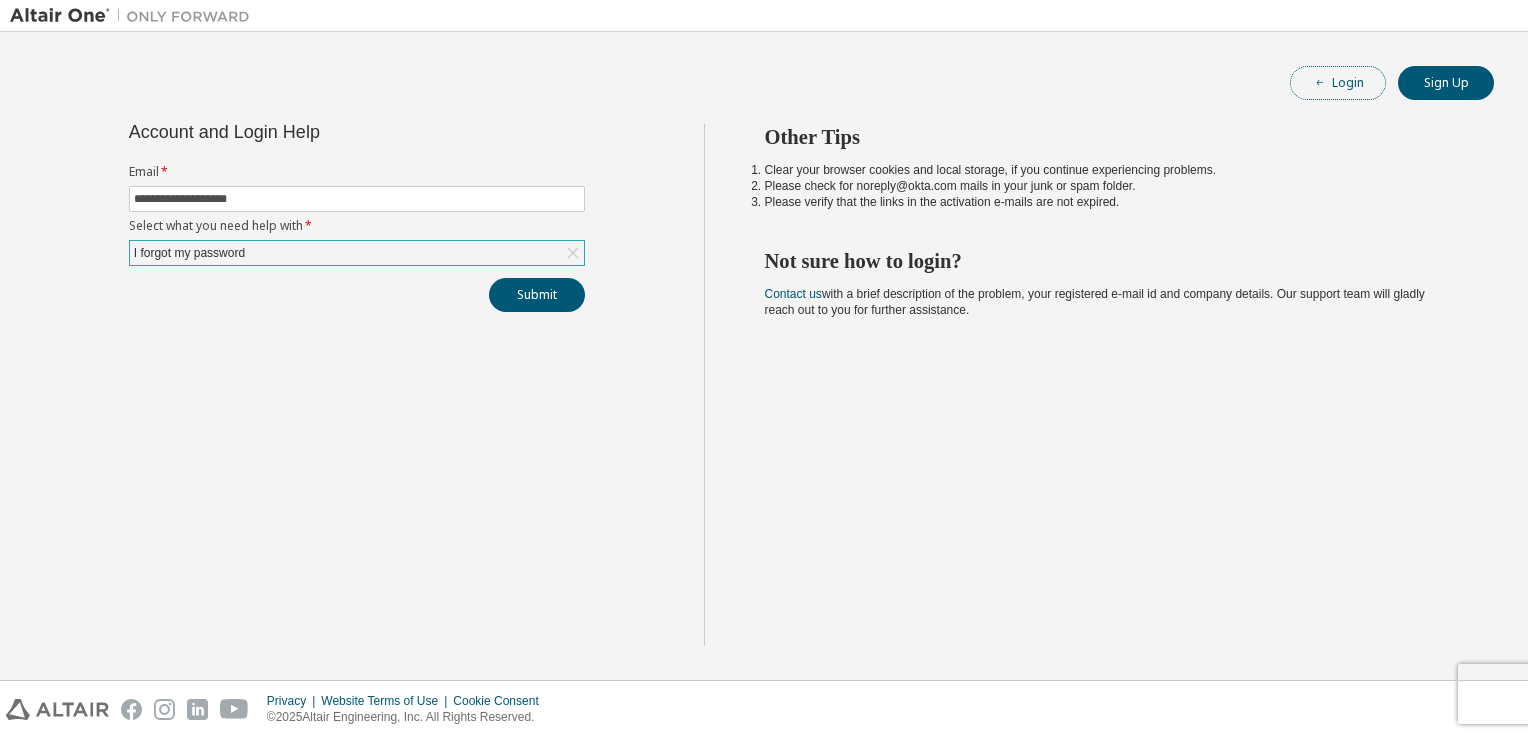 click 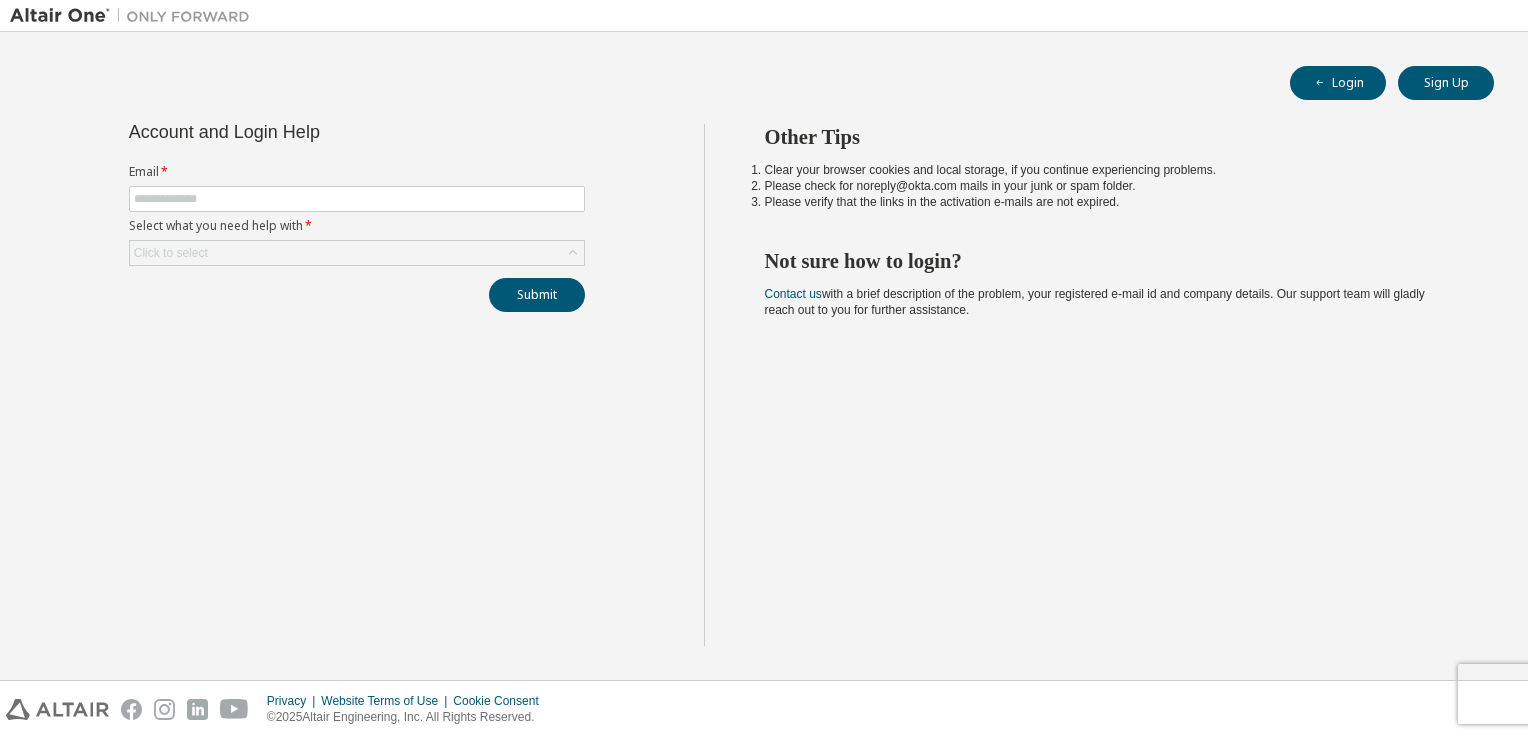 scroll, scrollTop: 0, scrollLeft: 0, axis: both 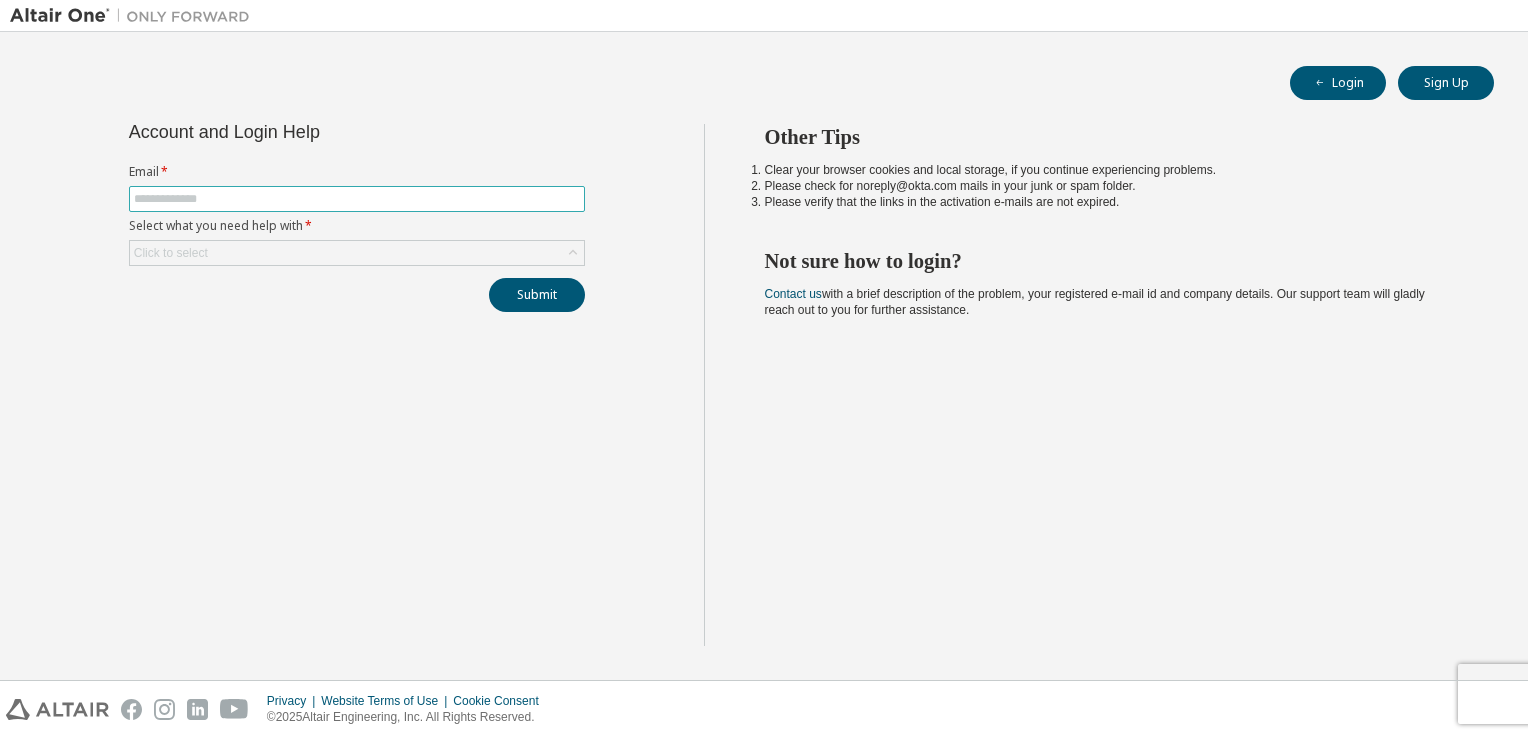 click at bounding box center (357, 199) 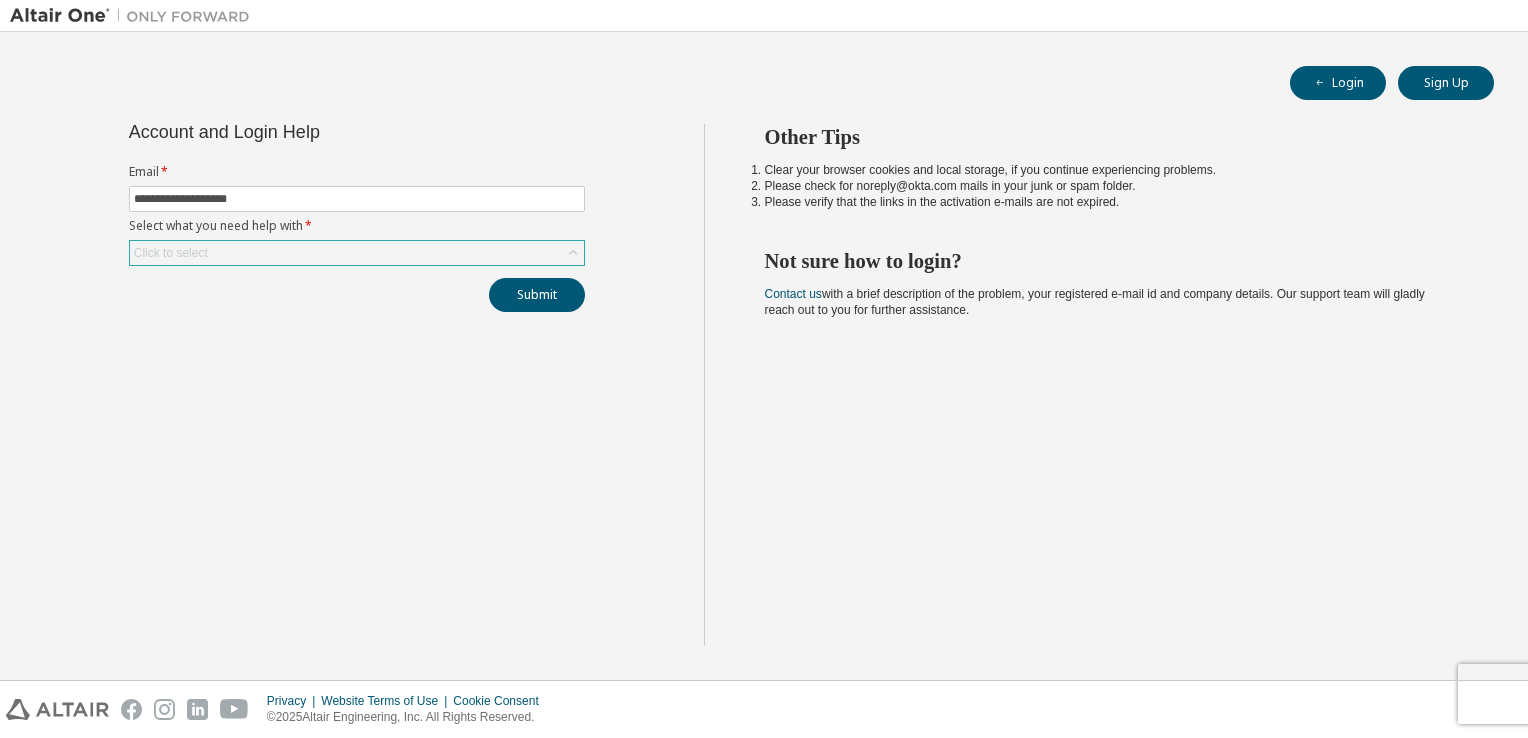 click on "Click to select" at bounding box center [357, 253] 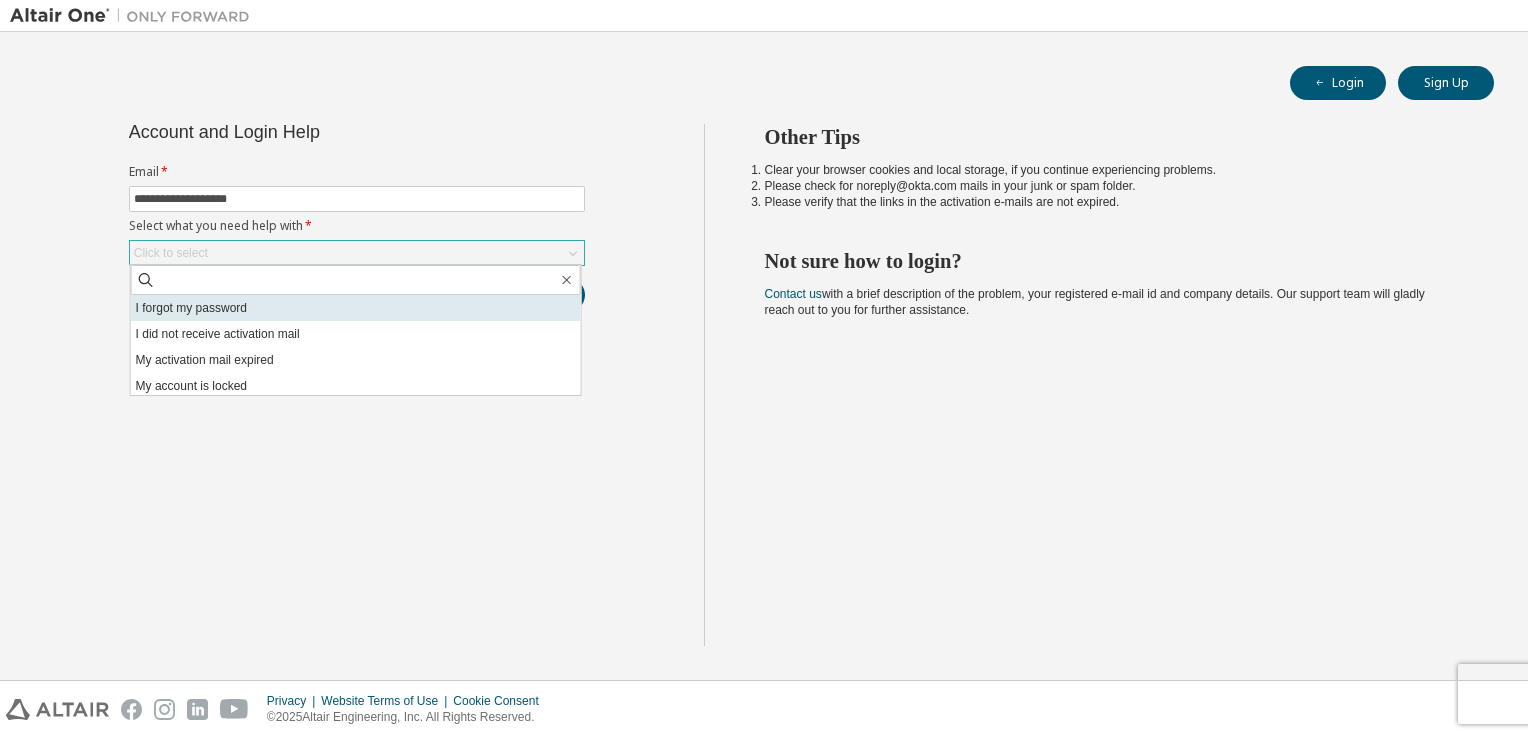 click on "I forgot my password" at bounding box center [356, 308] 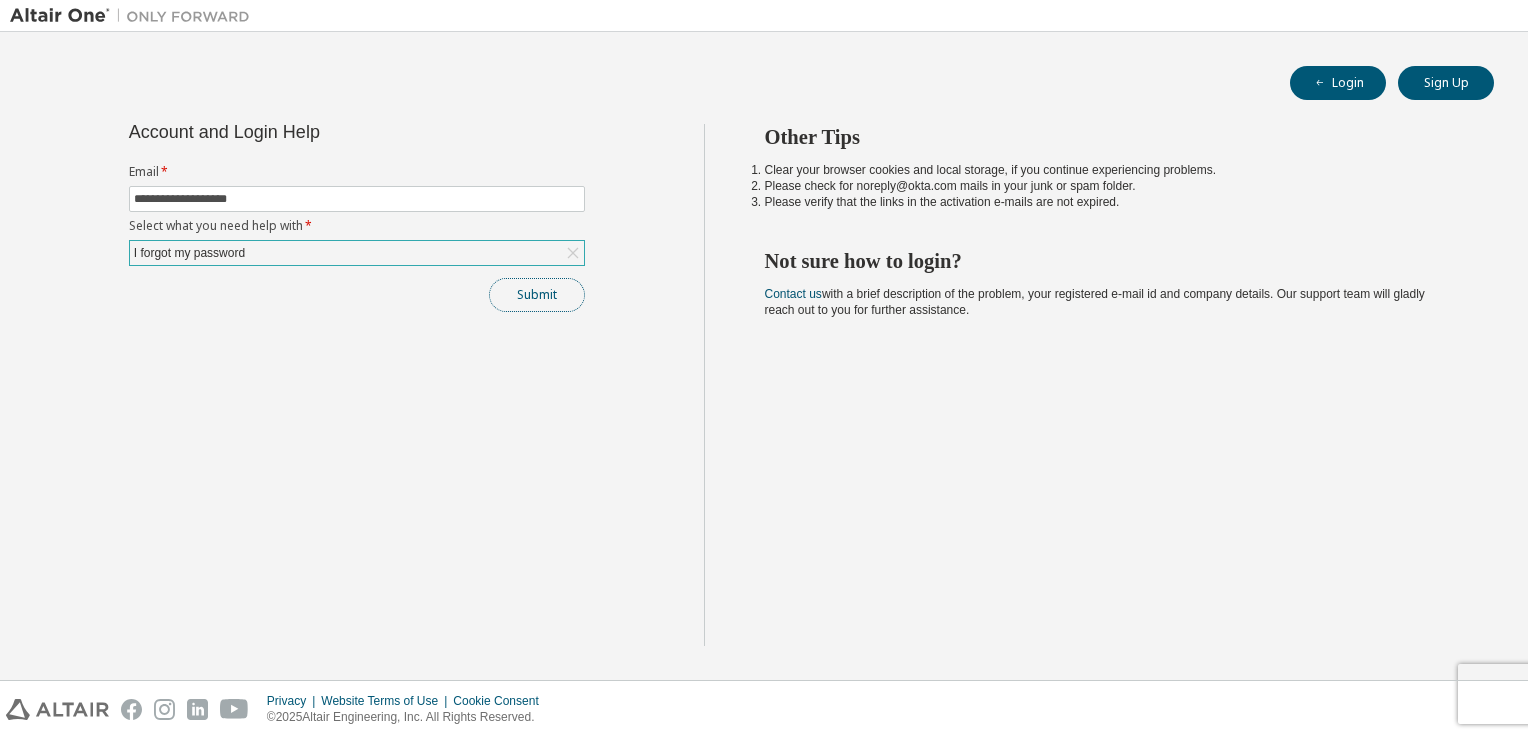 click on "Submit" at bounding box center (537, 295) 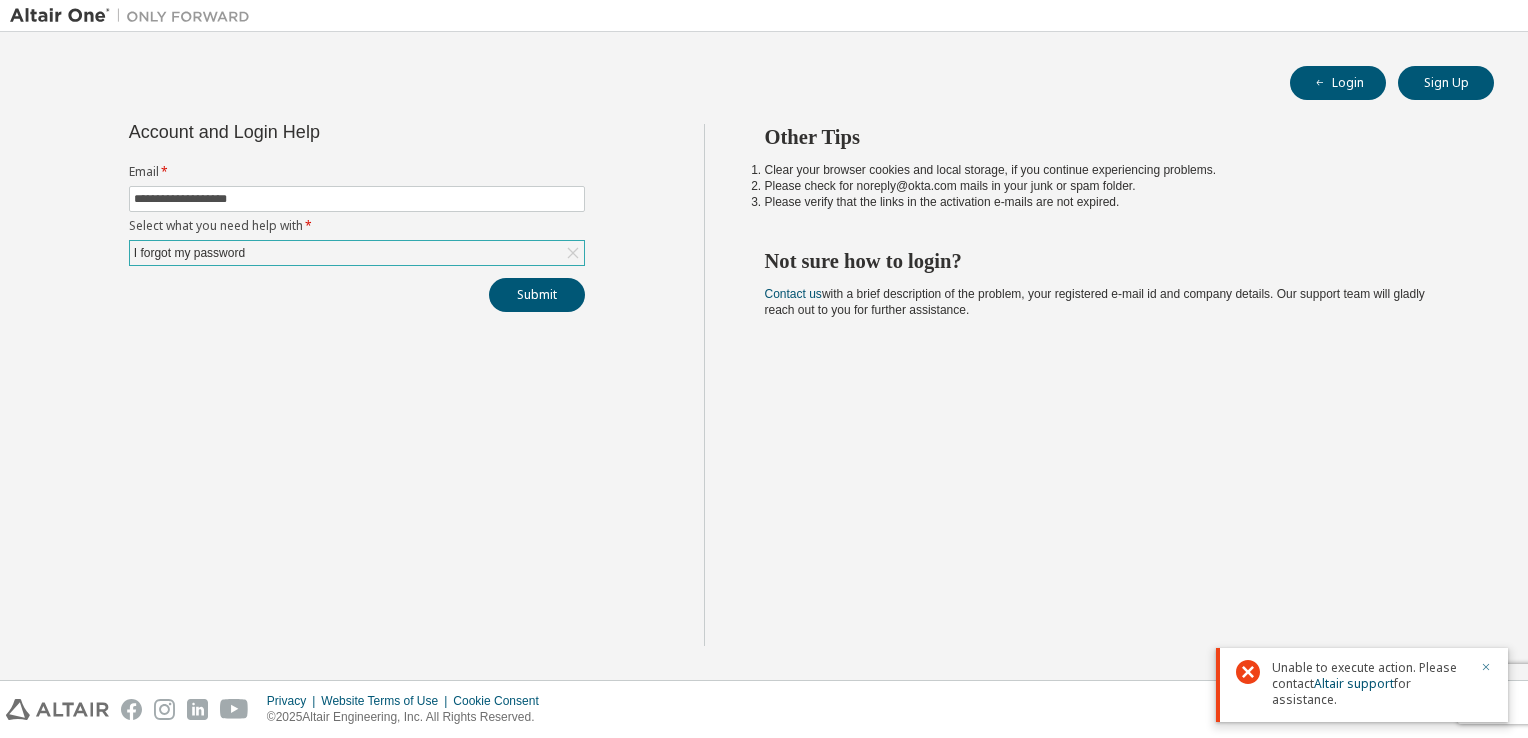 click 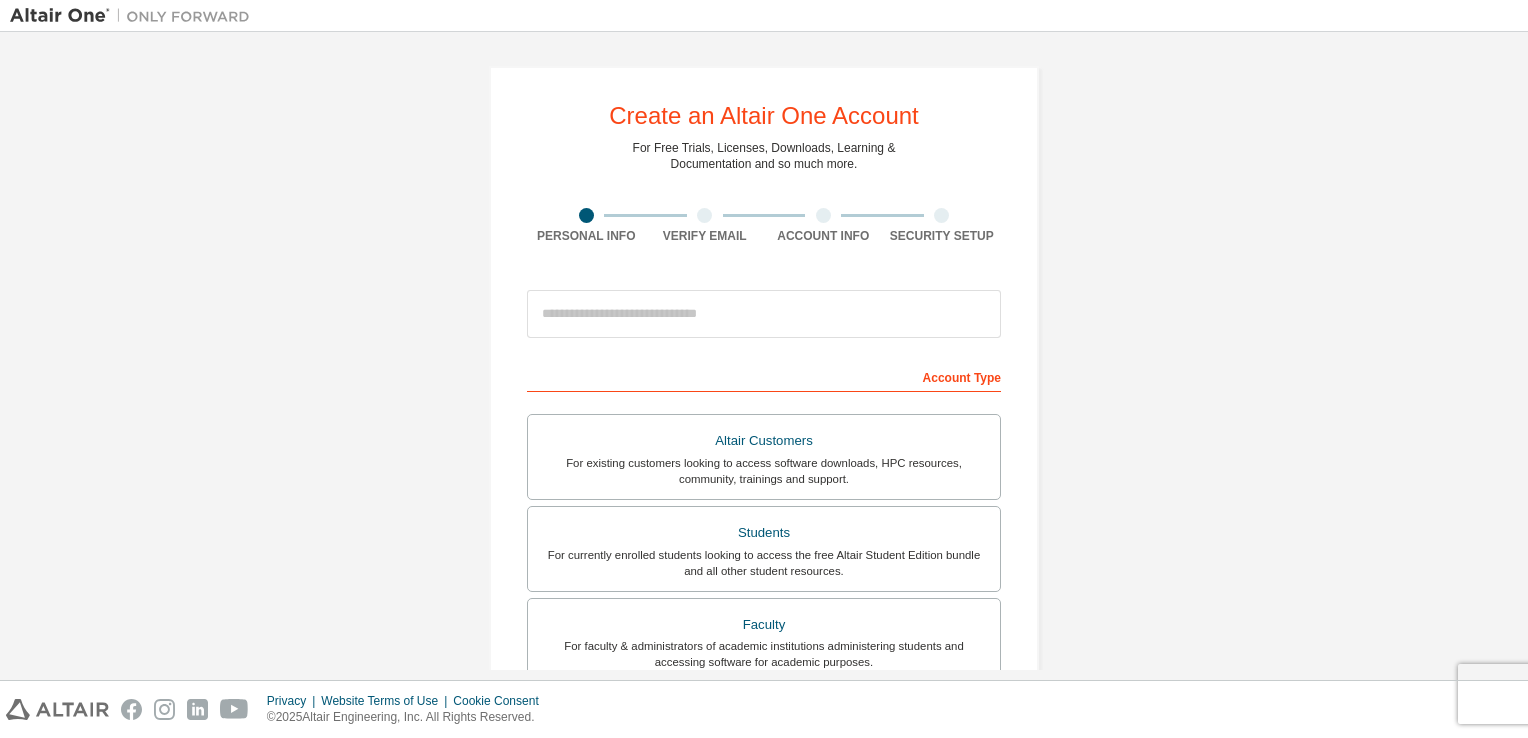 scroll, scrollTop: 0, scrollLeft: 0, axis: both 